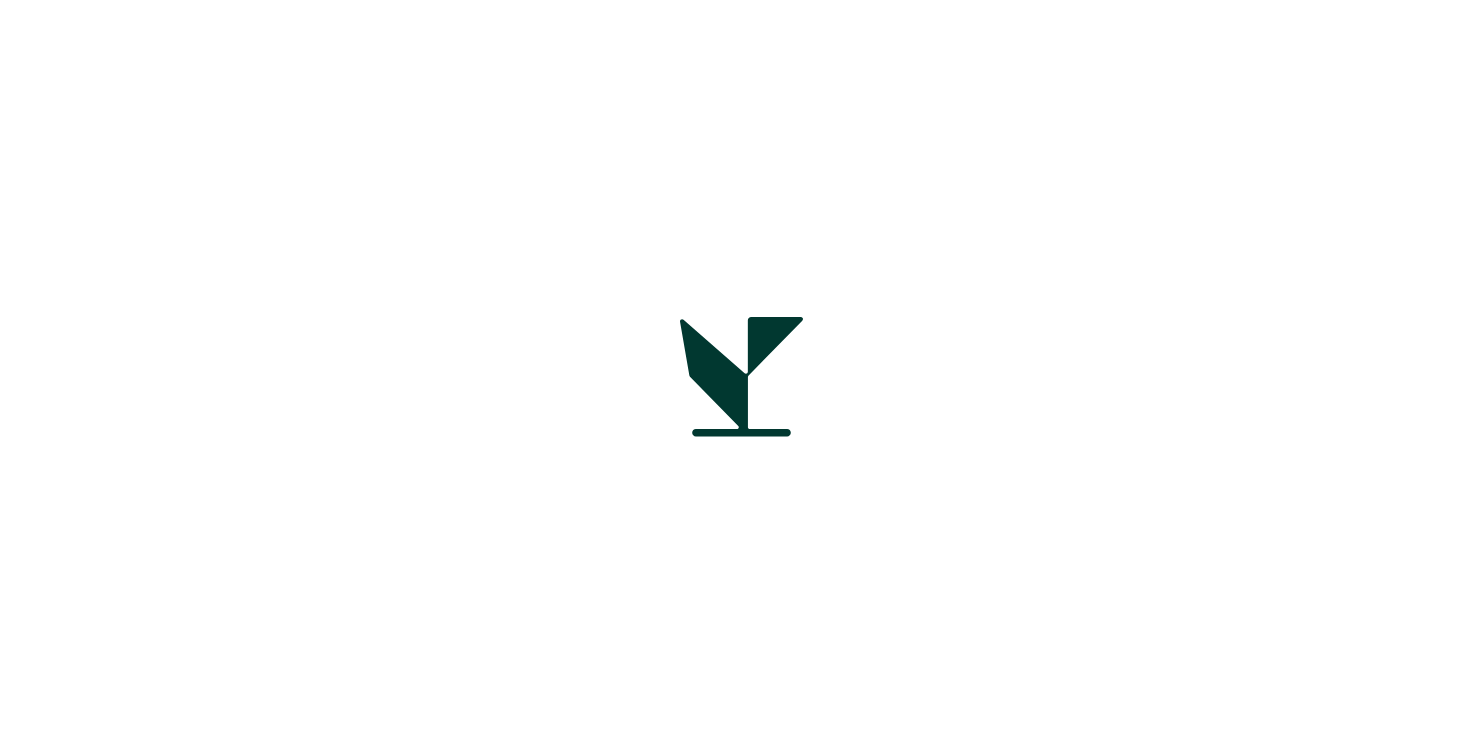 scroll, scrollTop: 0, scrollLeft: 0, axis: both 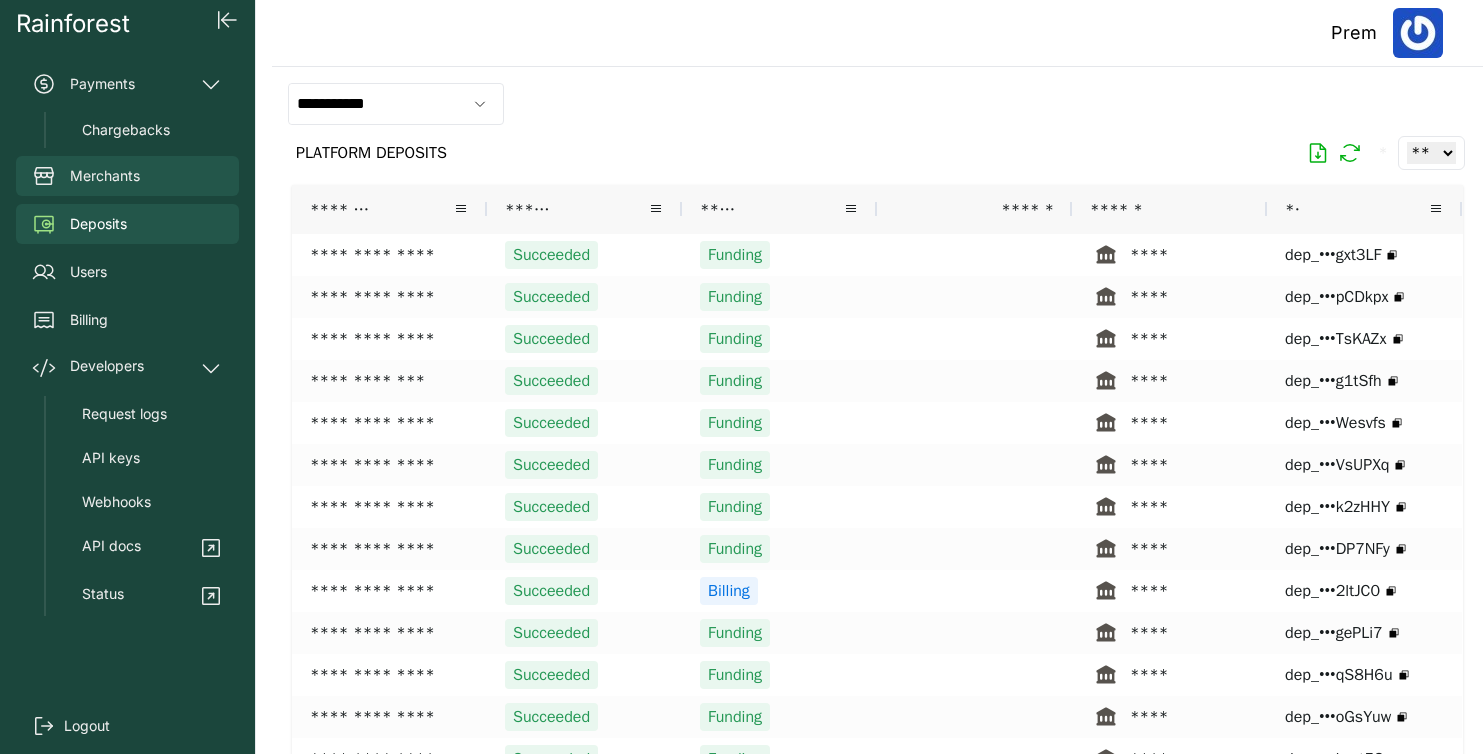 click on "Merchants" at bounding box center (105, 176) 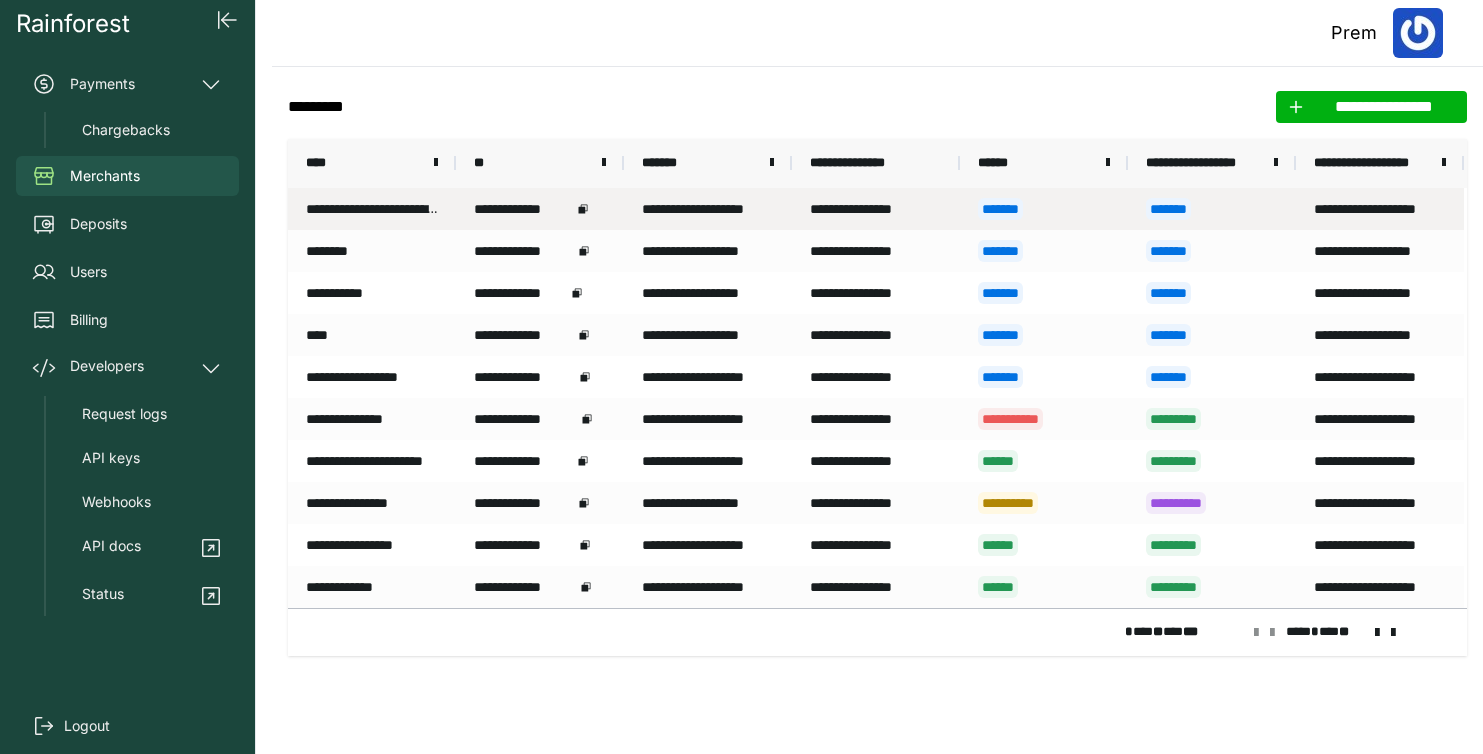 click on "**********" at bounding box center (372, 209) 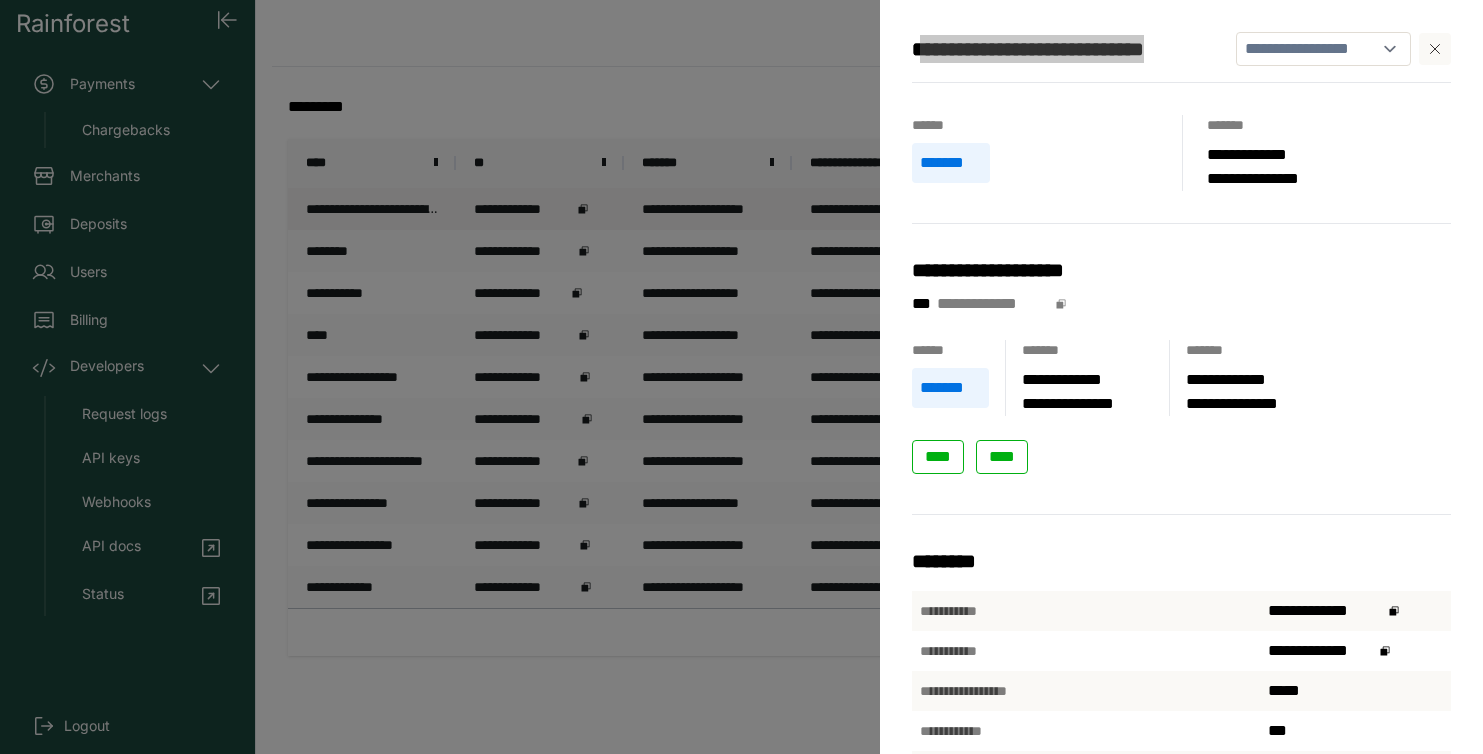 drag, startPoint x: 1205, startPoint y: 54, endPoint x: 925, endPoint y: 41, distance: 280.30164 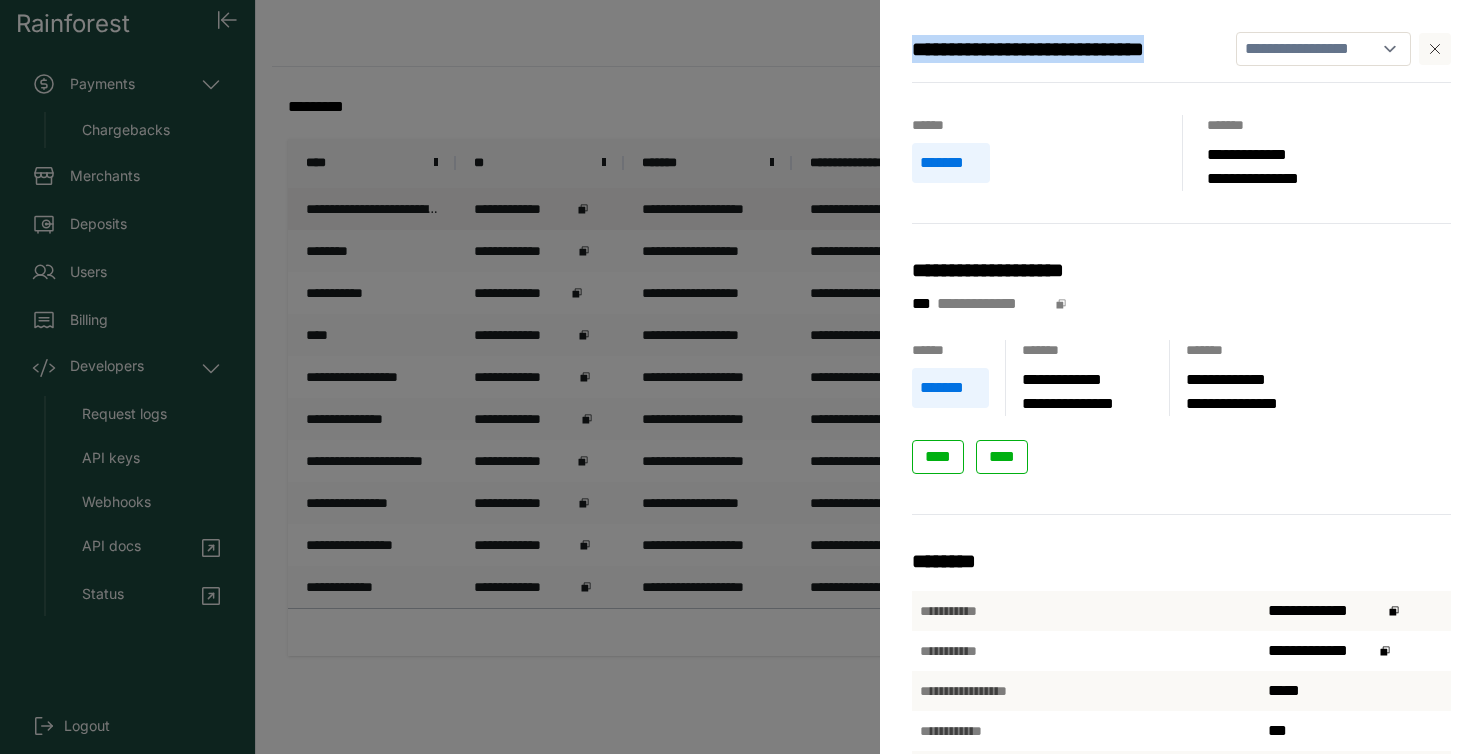 drag, startPoint x: 914, startPoint y: 48, endPoint x: 1200, endPoint y: 50, distance: 286.007 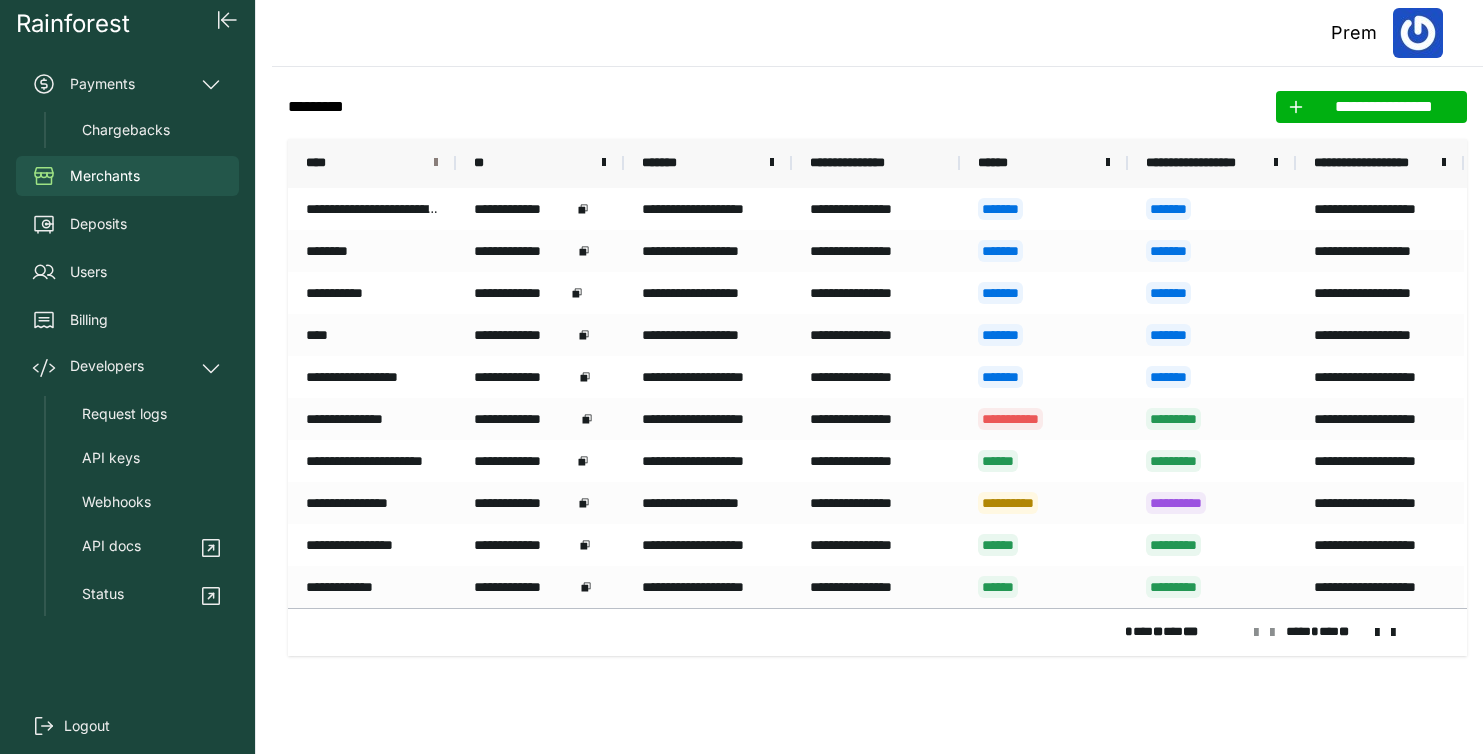 click at bounding box center (436, 163) 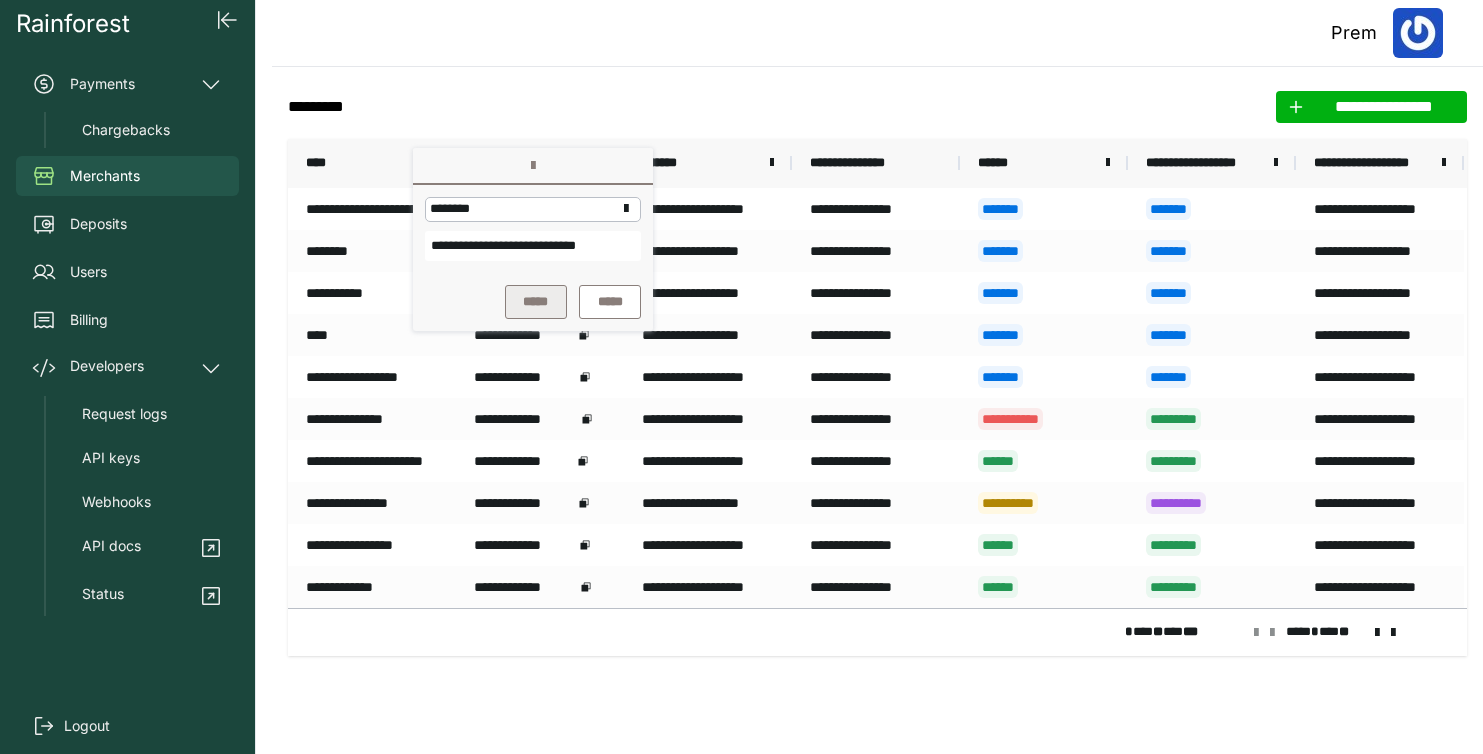type on "**********" 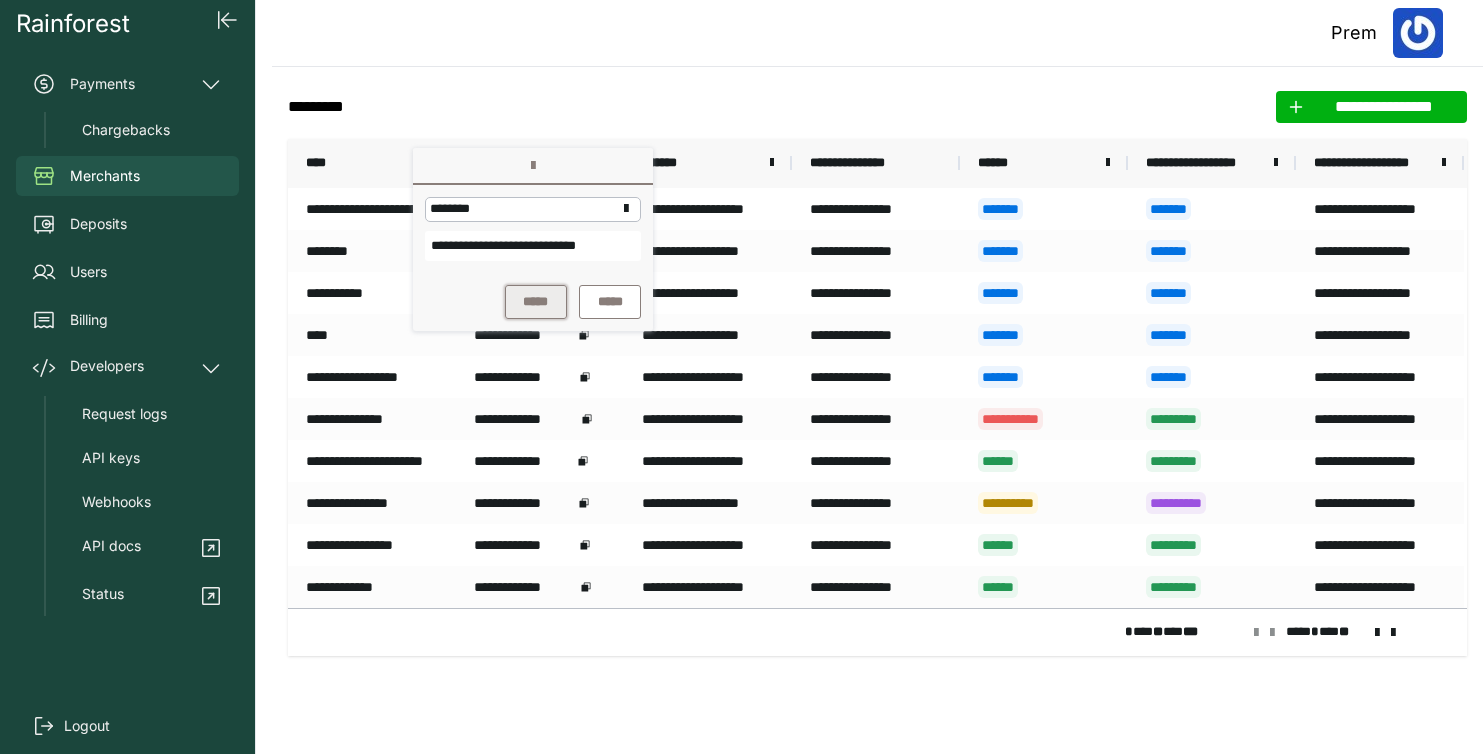 click on "*****" at bounding box center (536, 302) 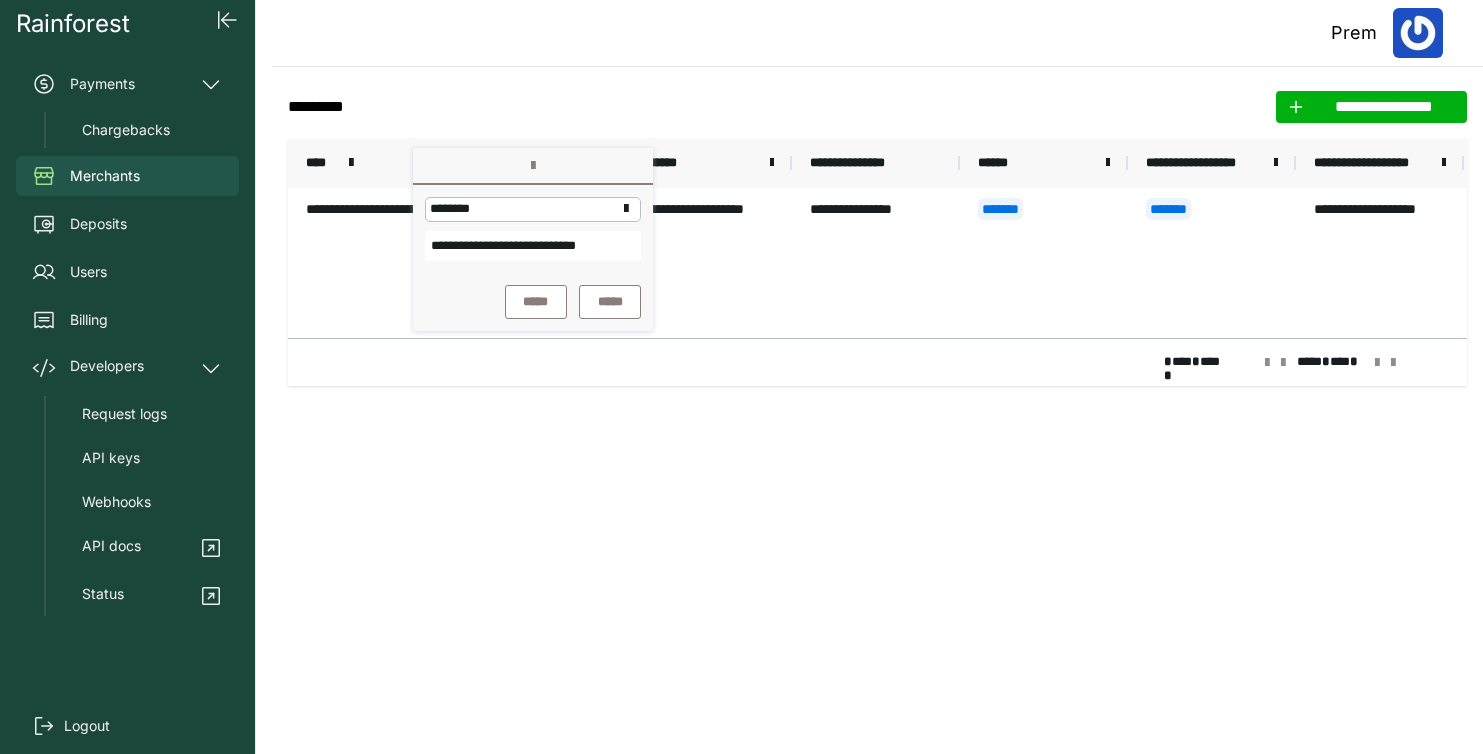 click on "**********" 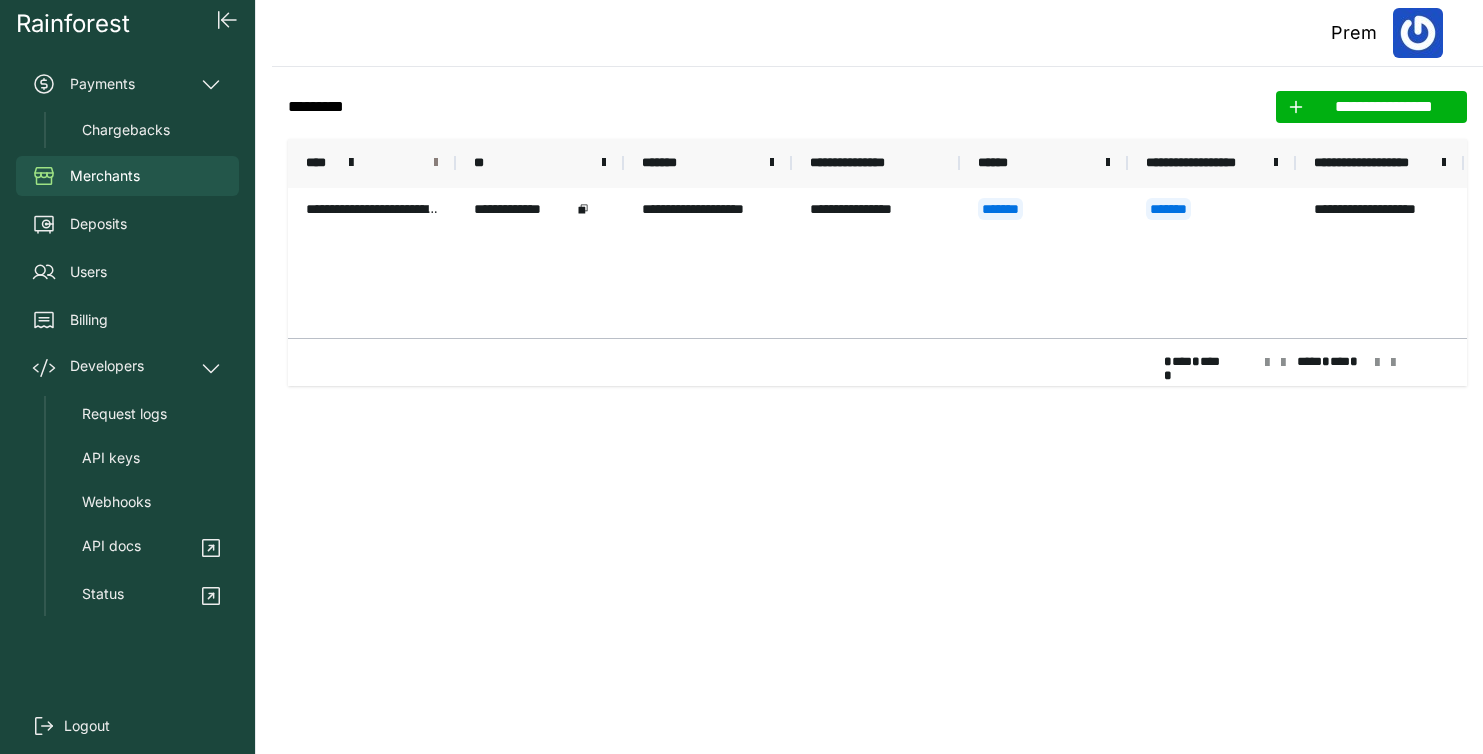 click at bounding box center [436, 163] 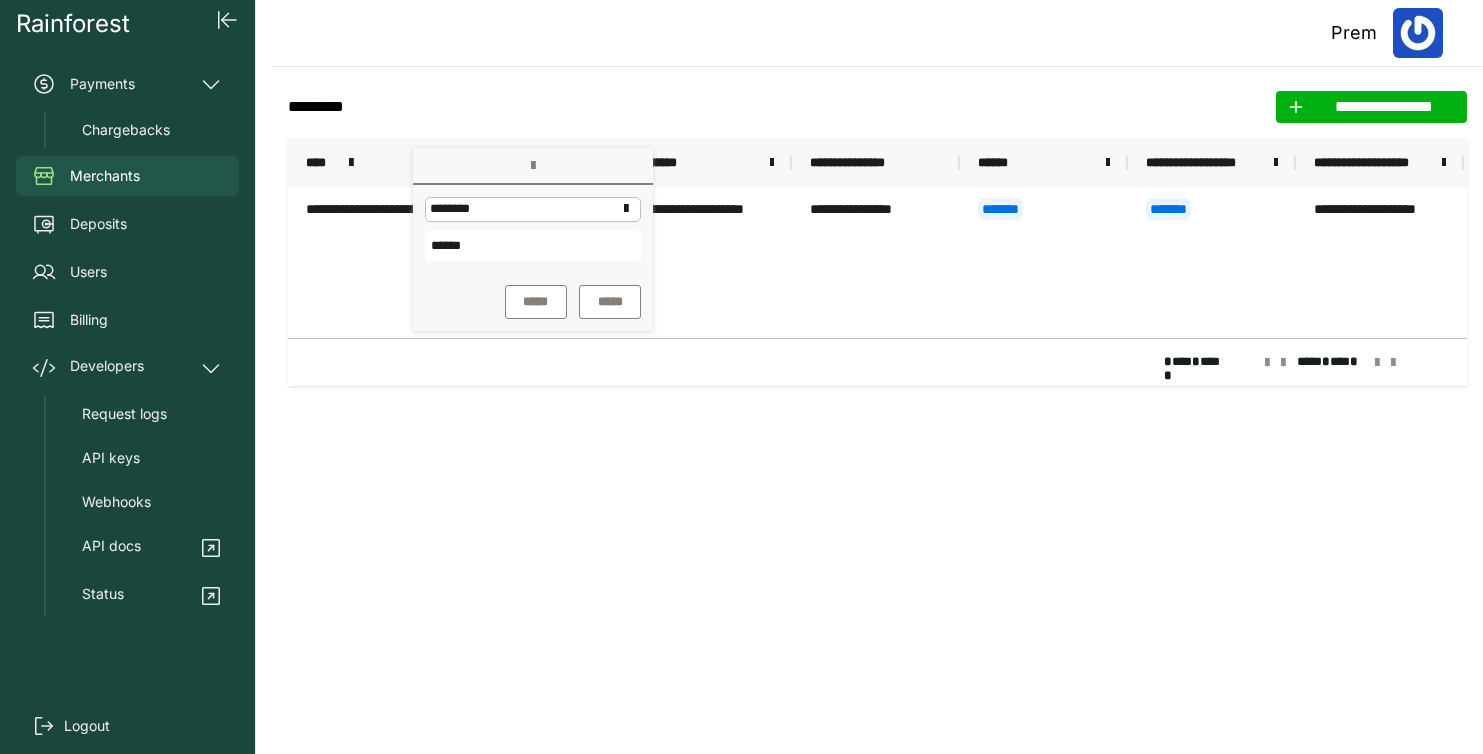 type on "******" 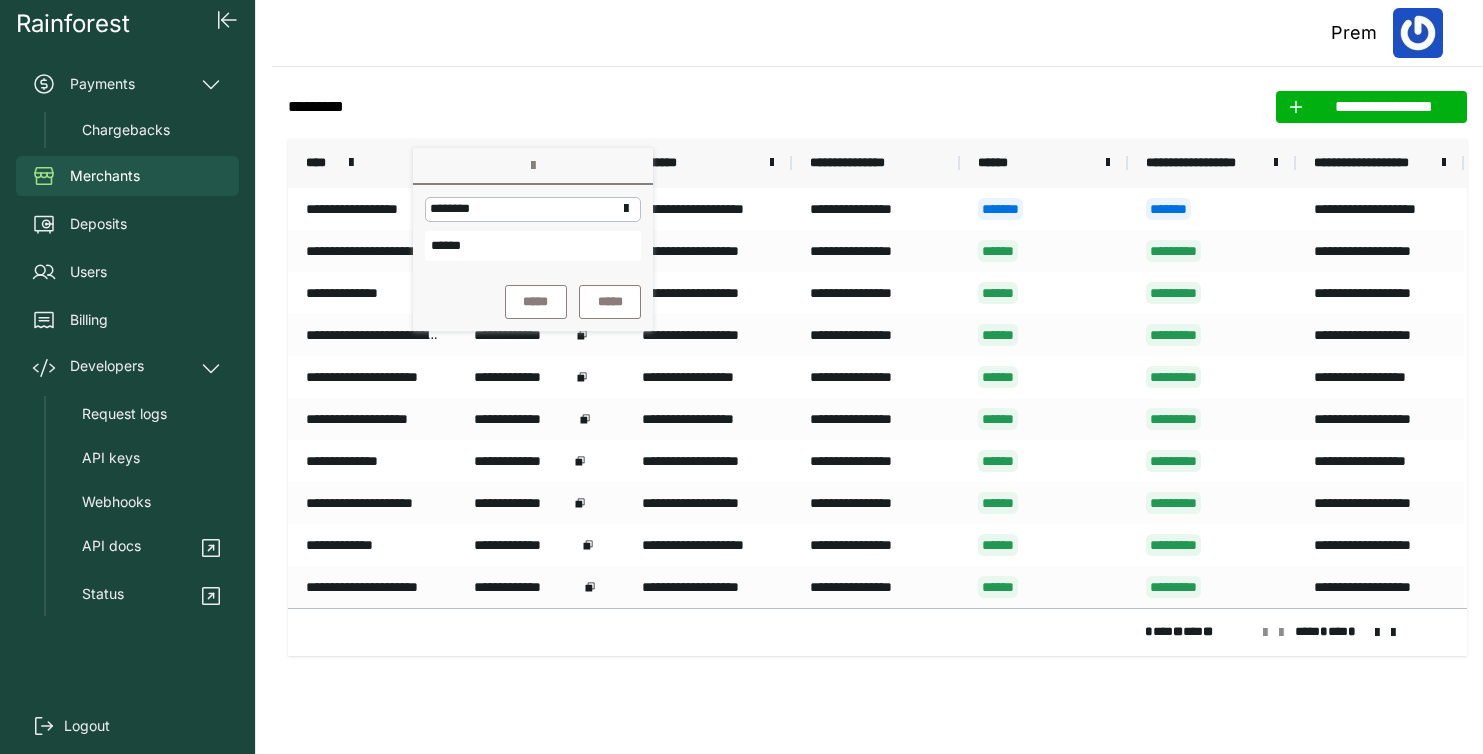 click on "Prem" at bounding box center (877, 33) 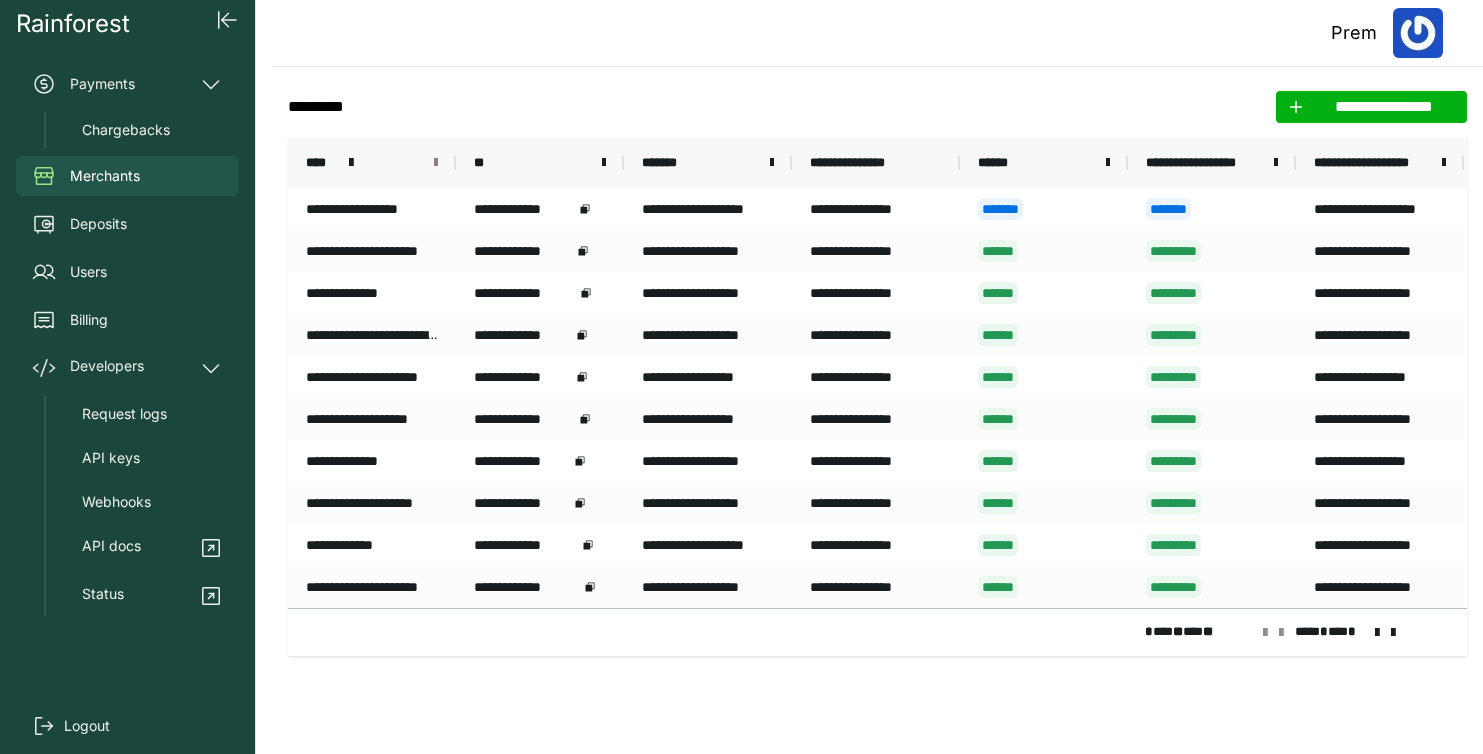 click at bounding box center (436, 163) 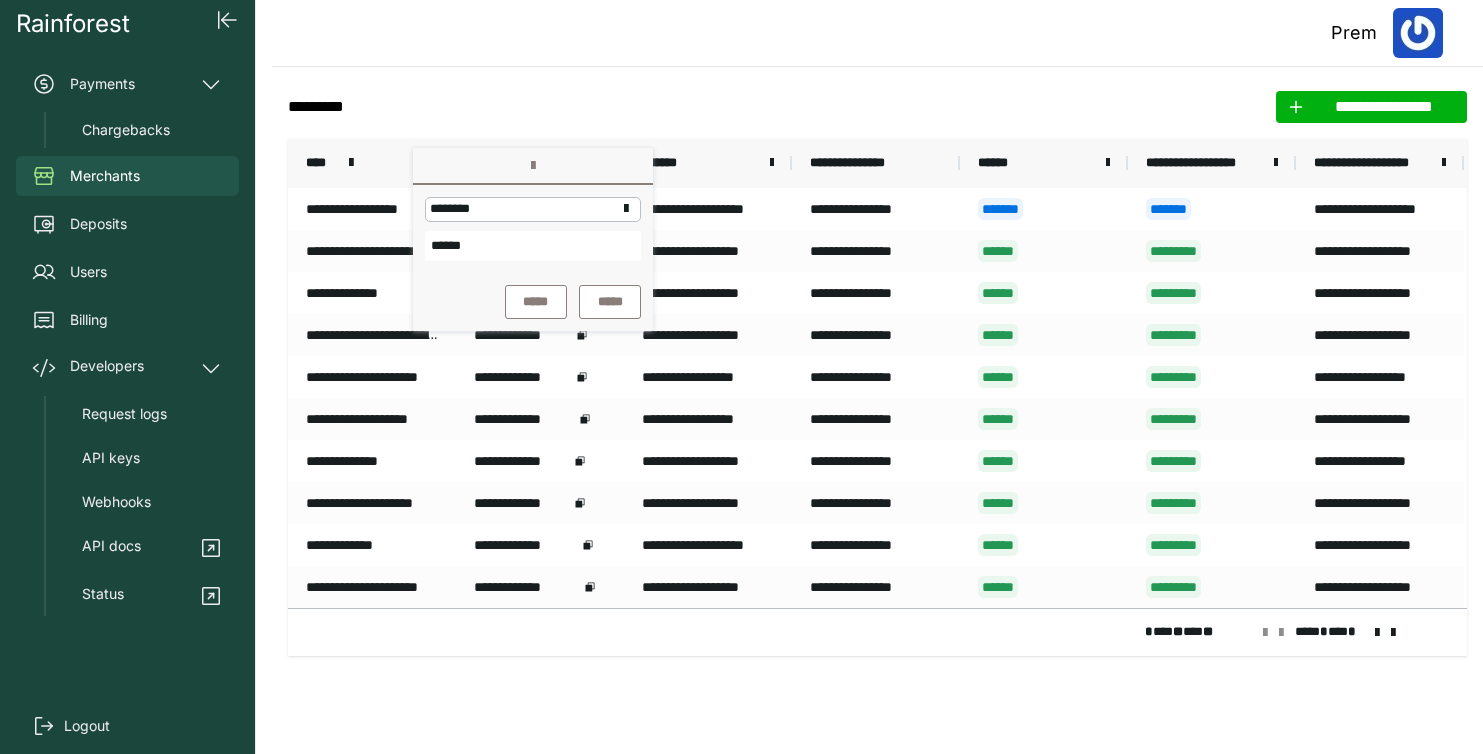 click on "*****" at bounding box center [536, 302] 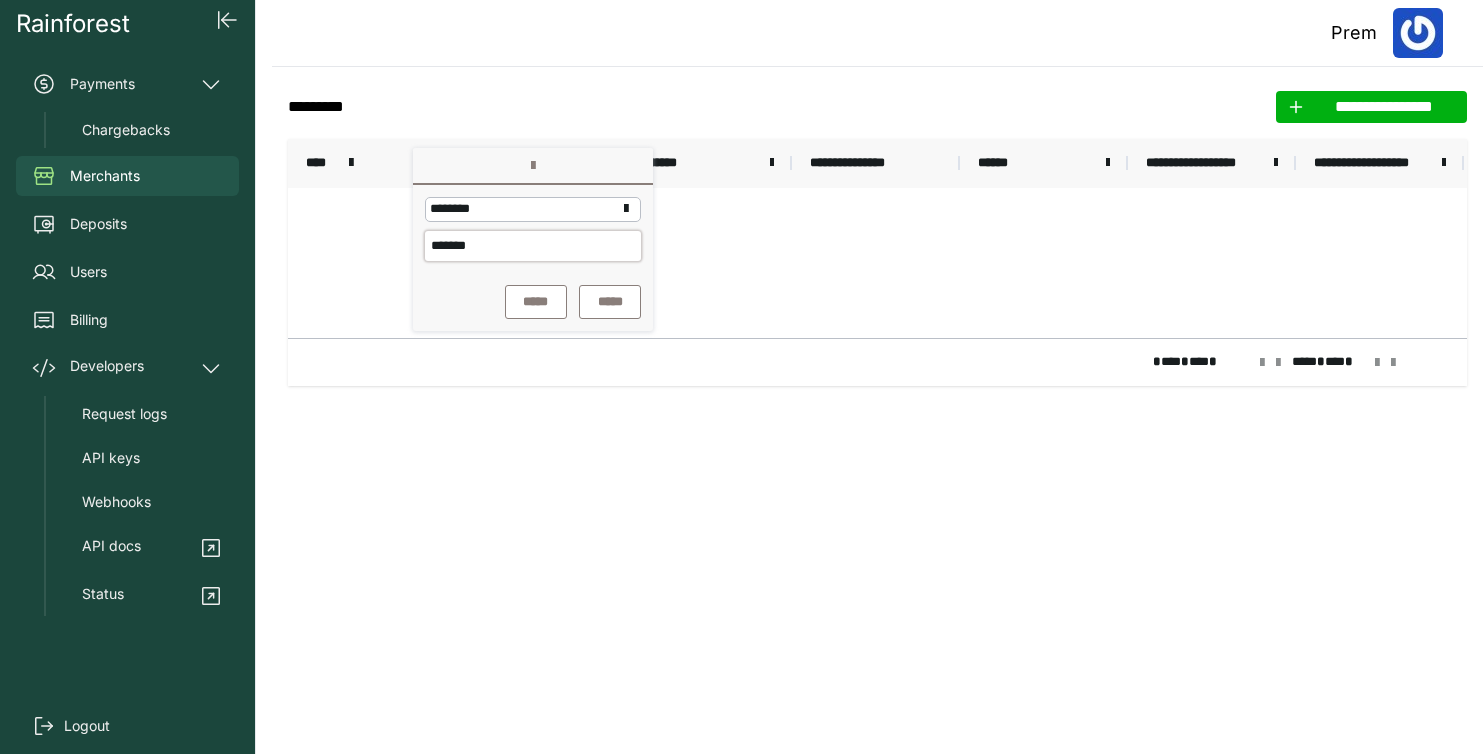 type on "*******" 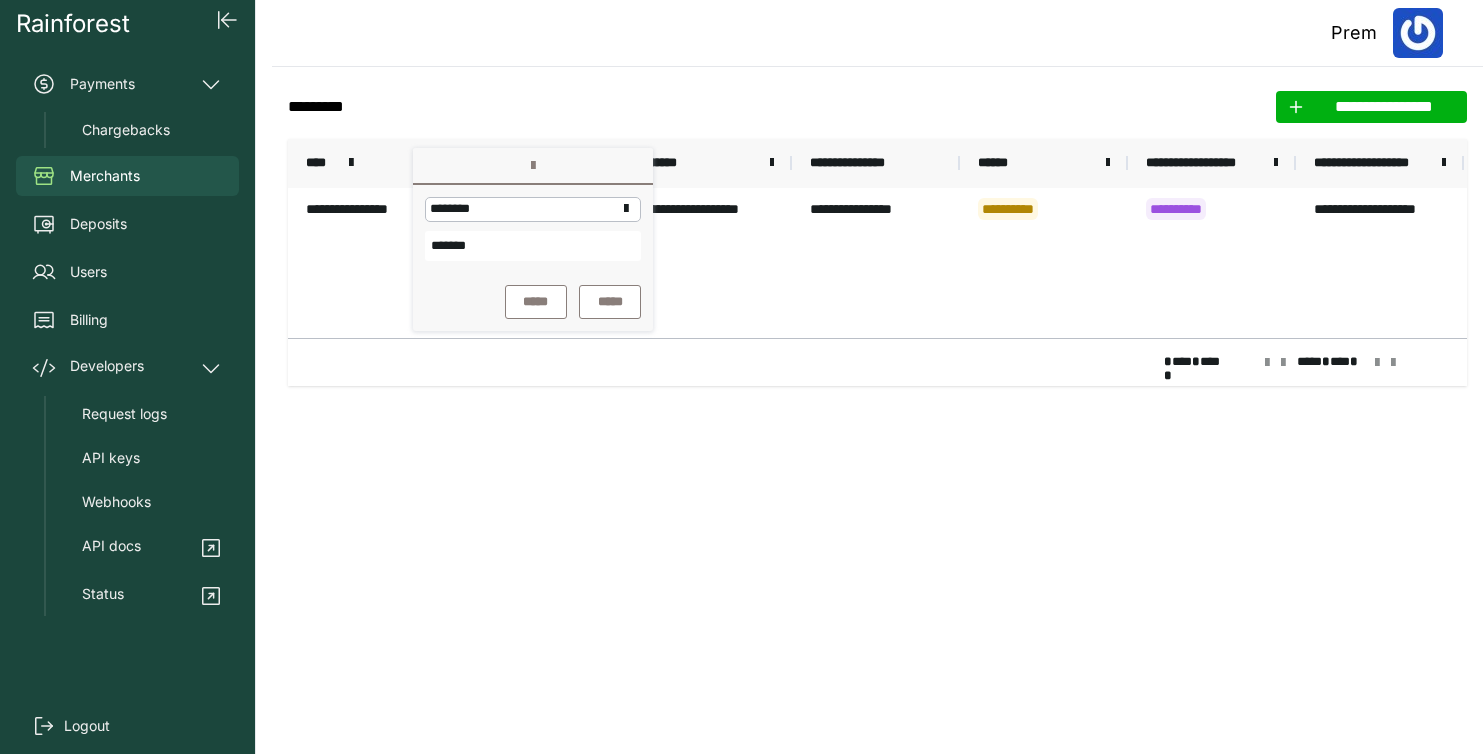 click on "**********" 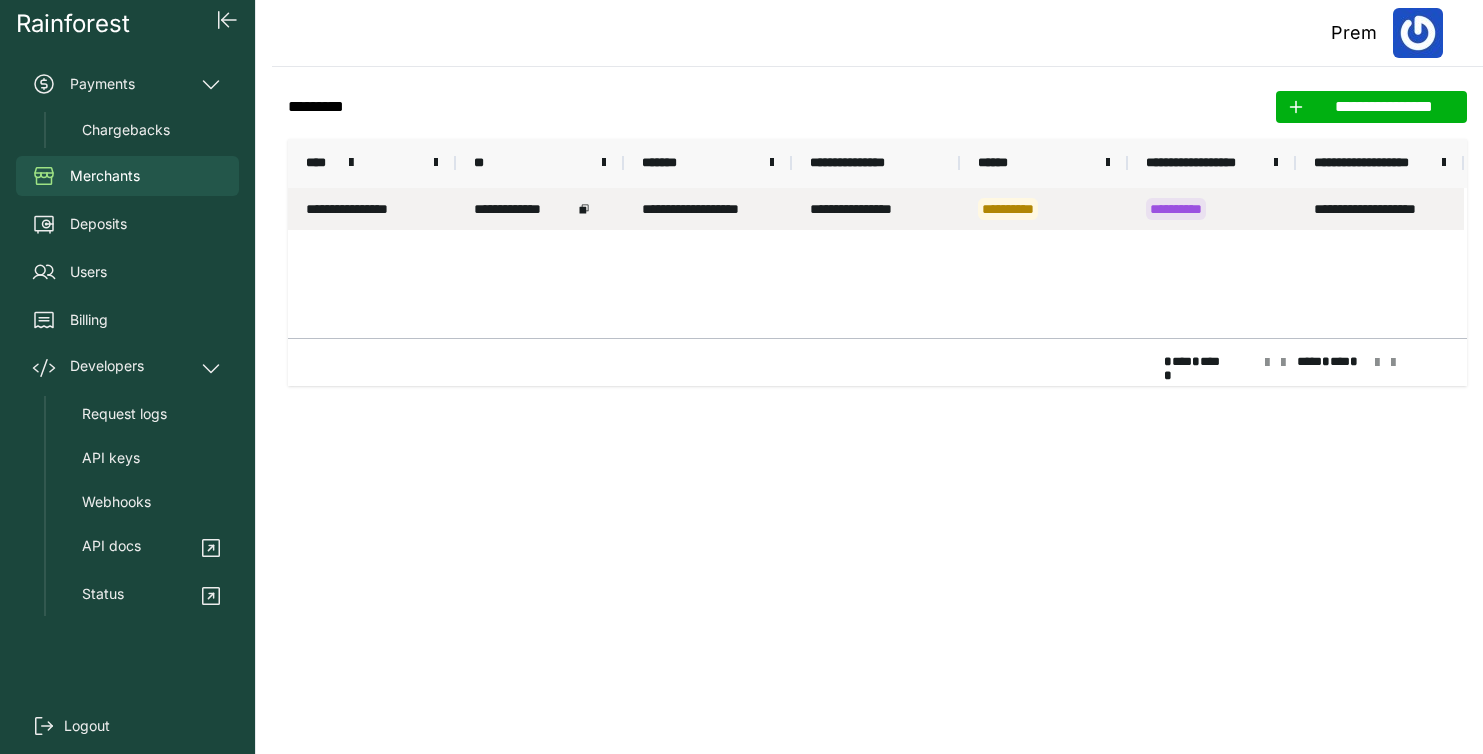 click on "**********" at bounding box center [540, 209] 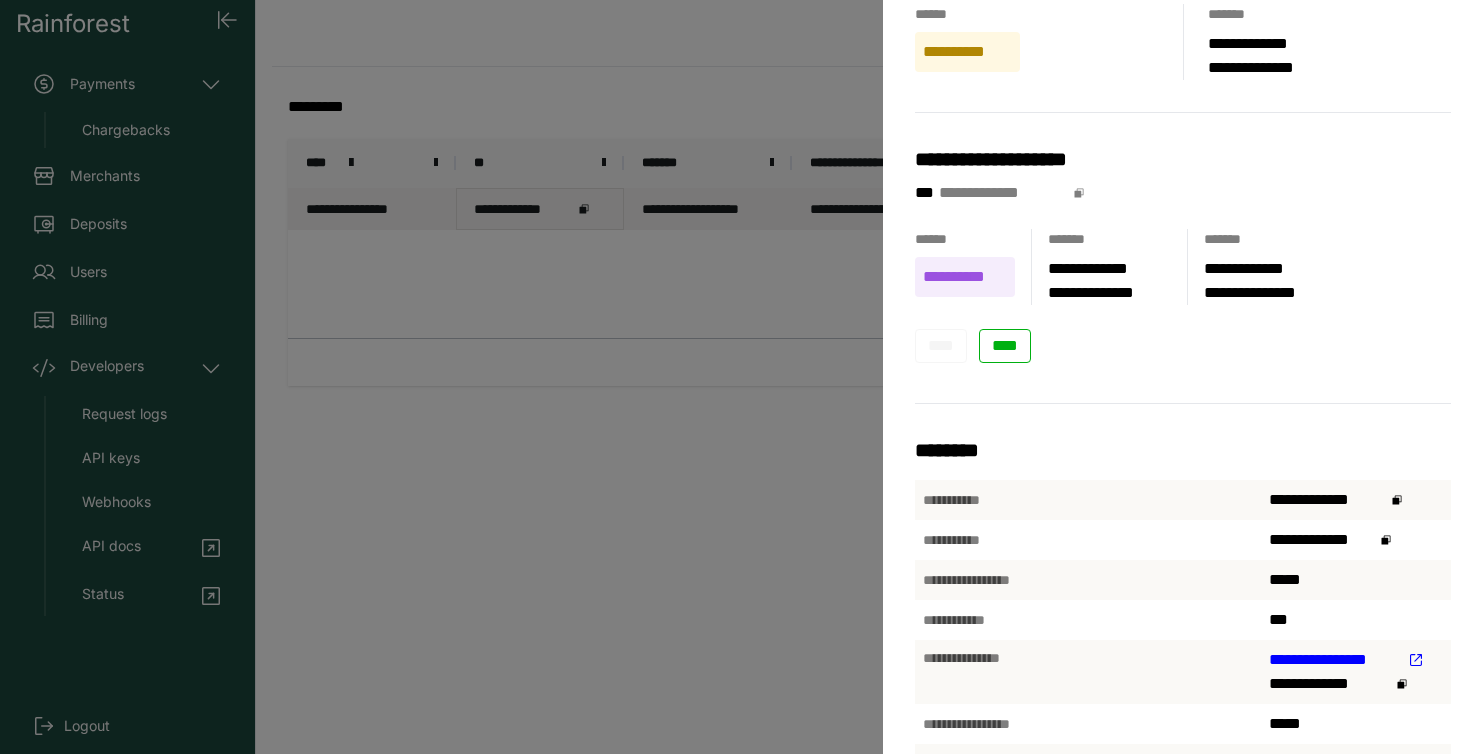 scroll, scrollTop: 0, scrollLeft: 0, axis: both 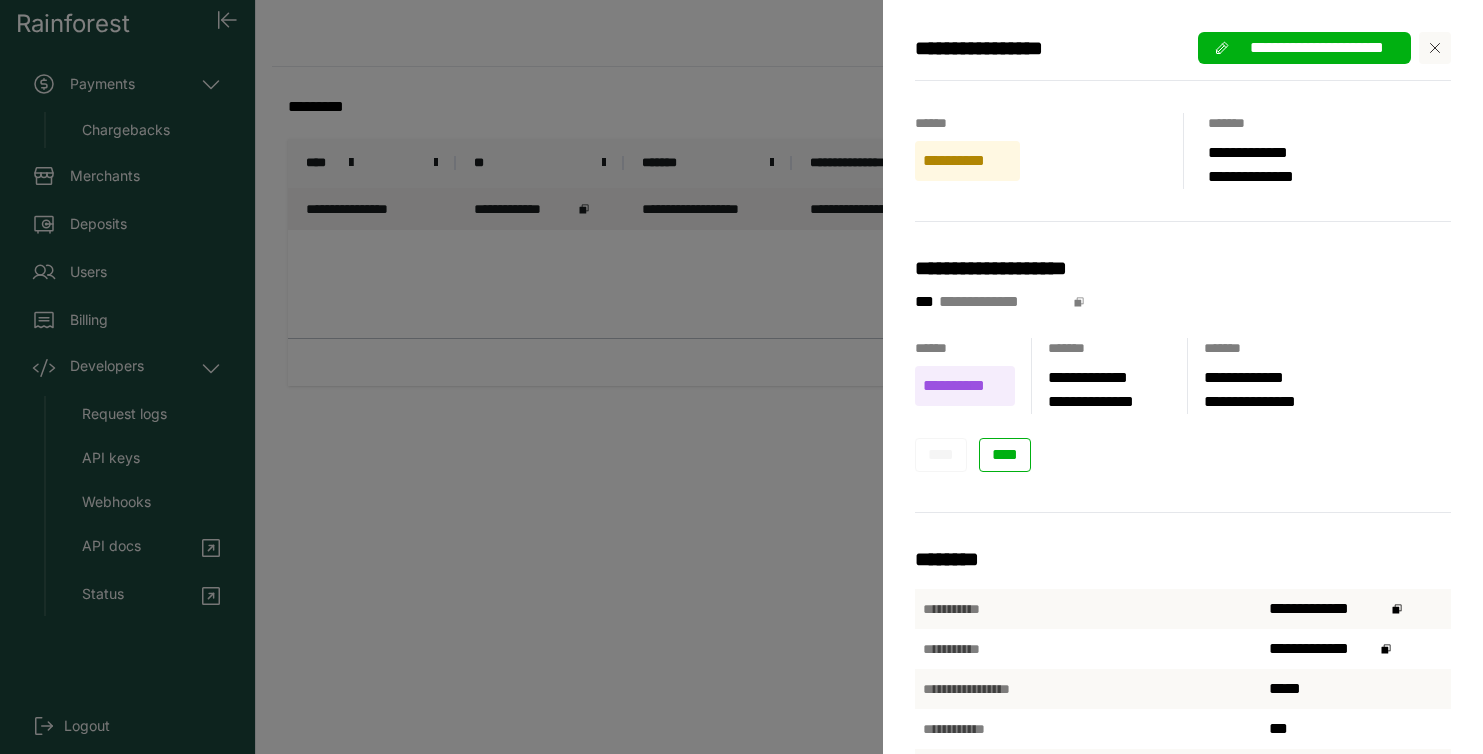 click on "**********" at bounding box center (741, 377) 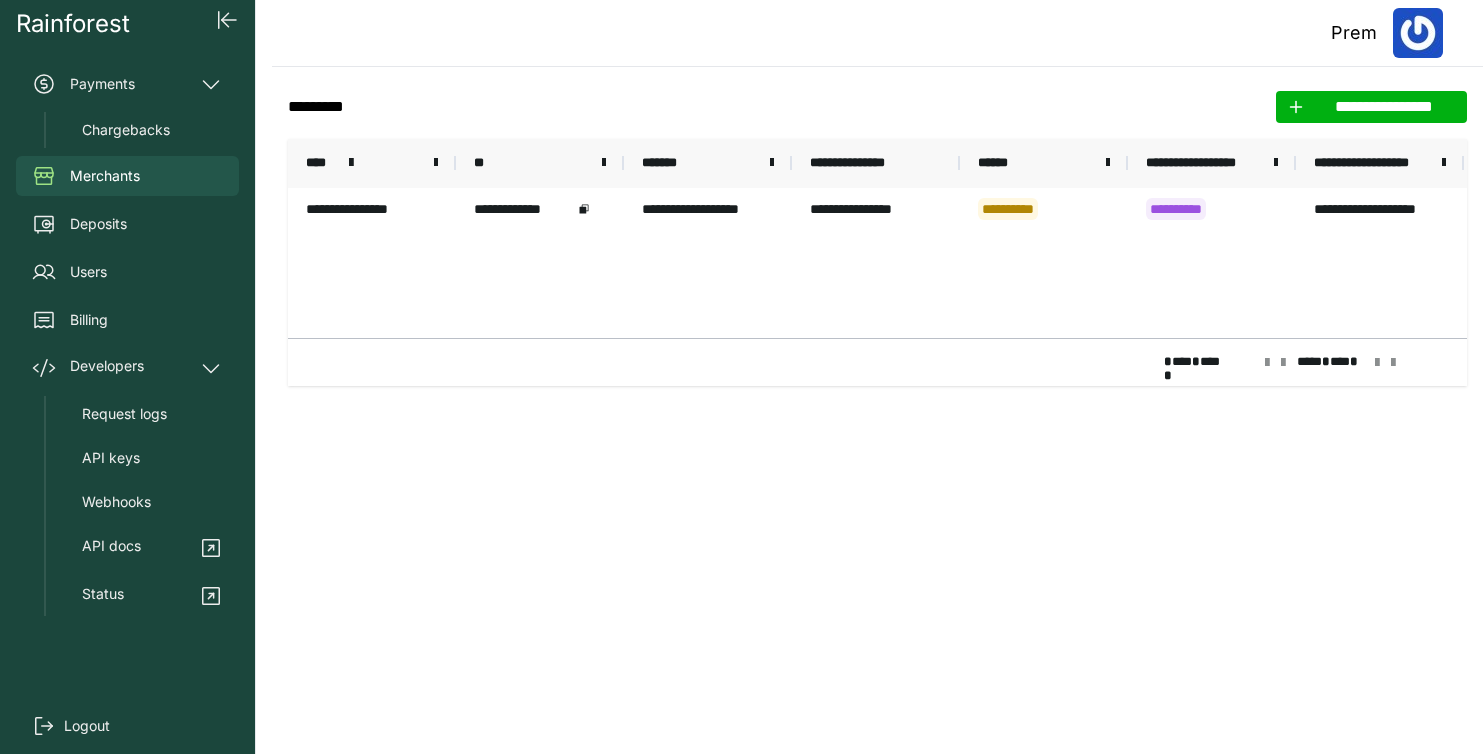 click on "Merchants" at bounding box center (127, 176) 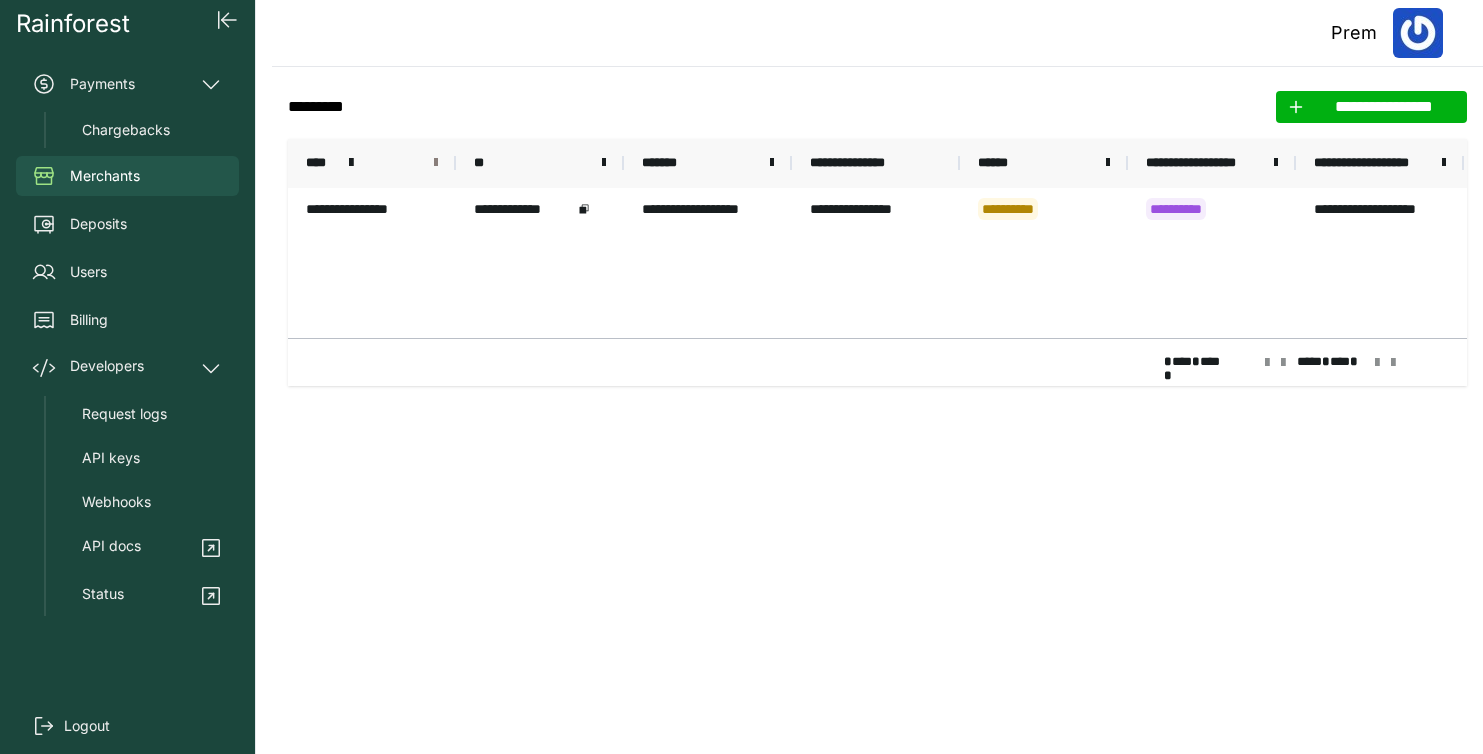 click at bounding box center (436, 163) 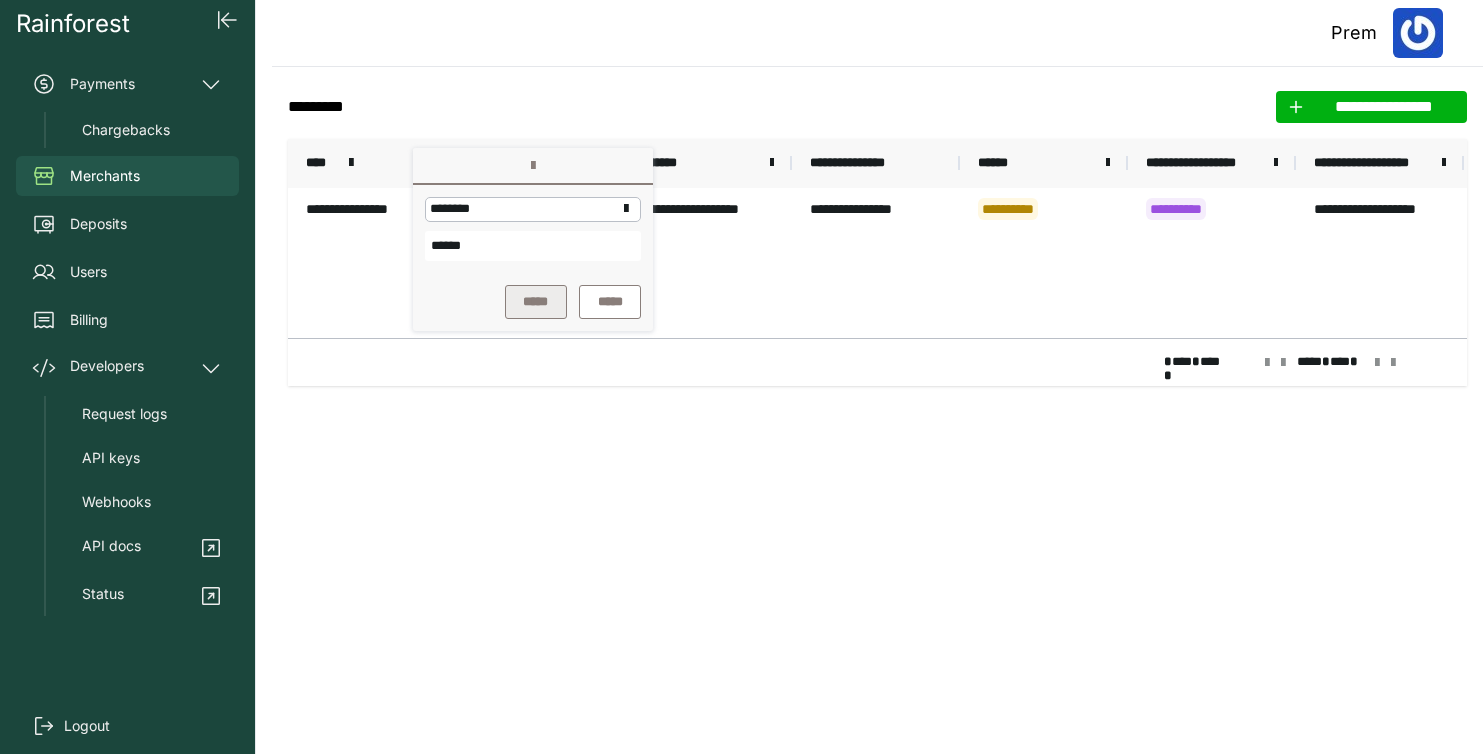 type on "******" 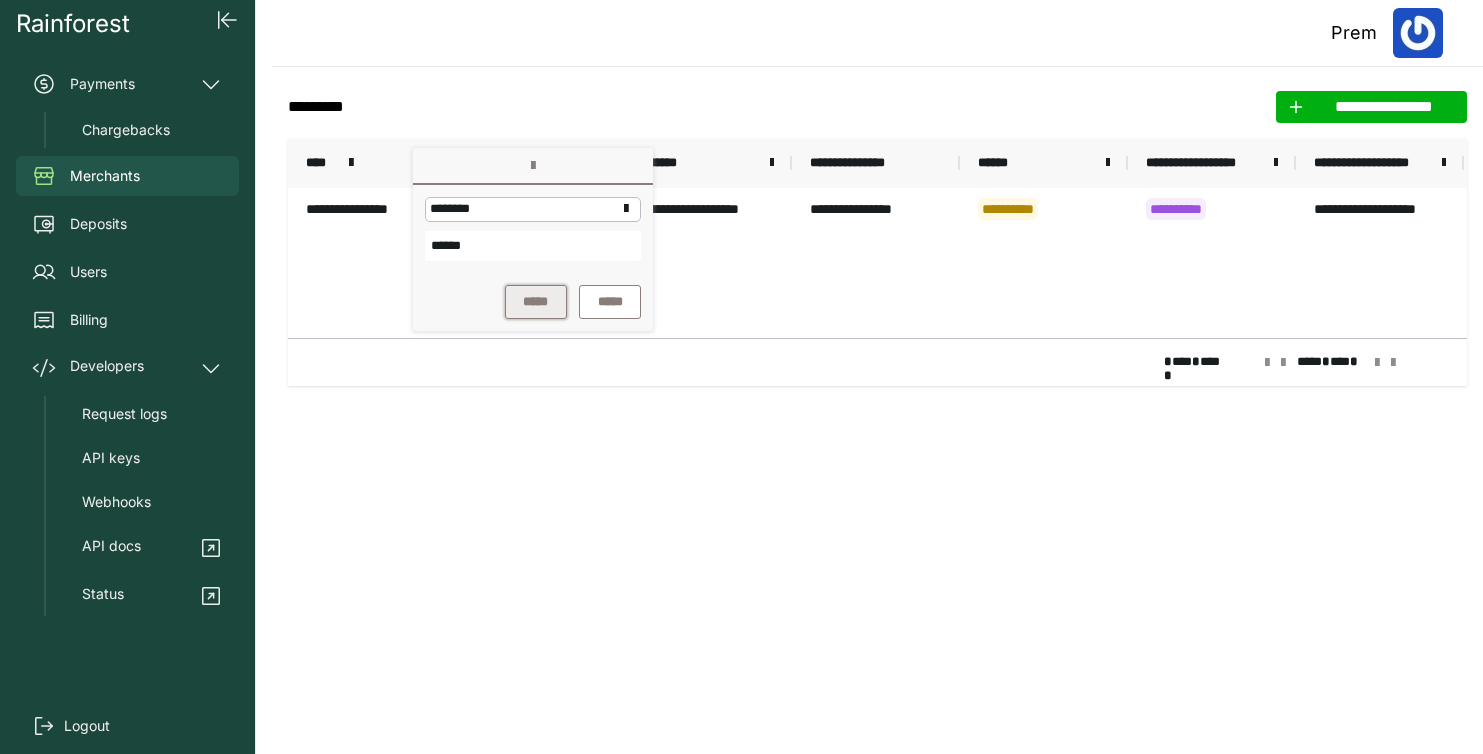 click on "*****" at bounding box center (536, 302) 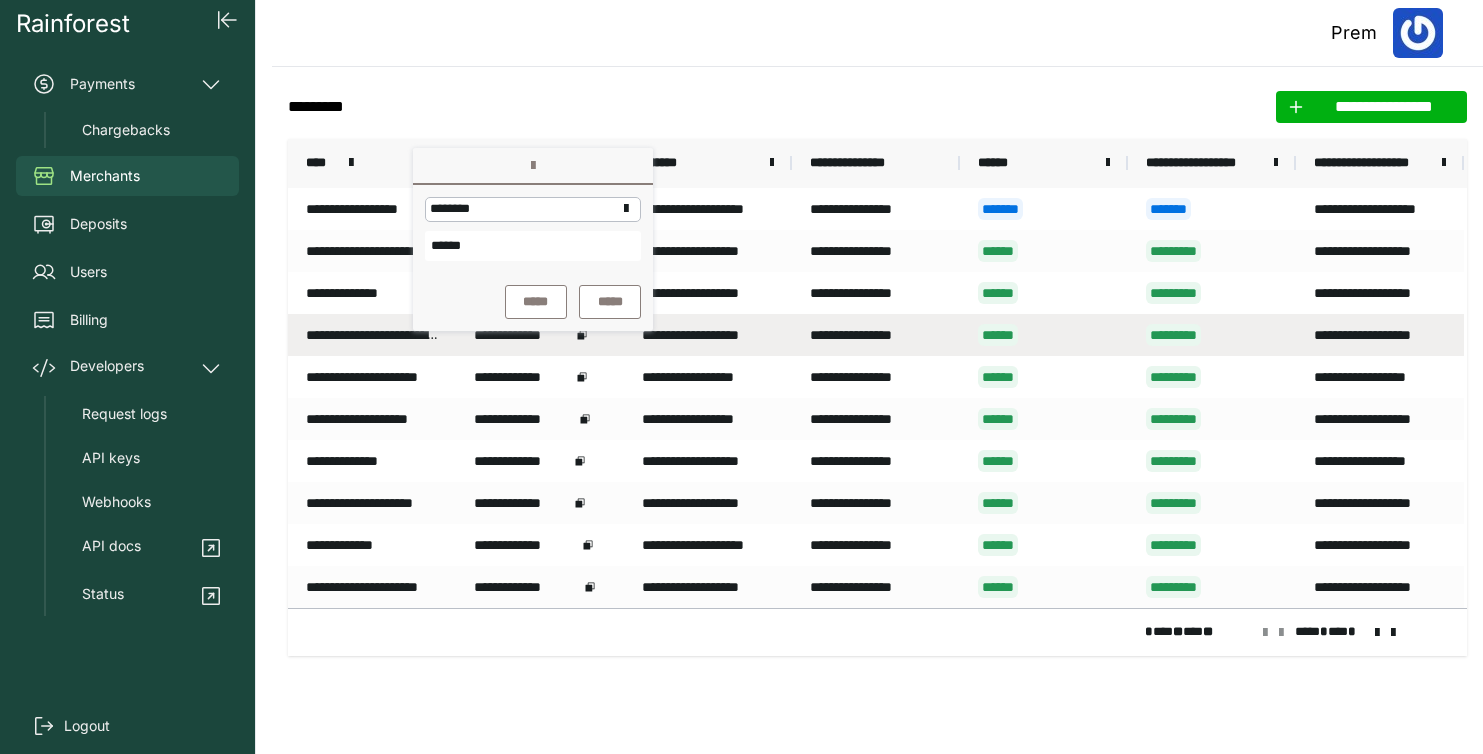 click on "**********" at bounding box center [372, 335] 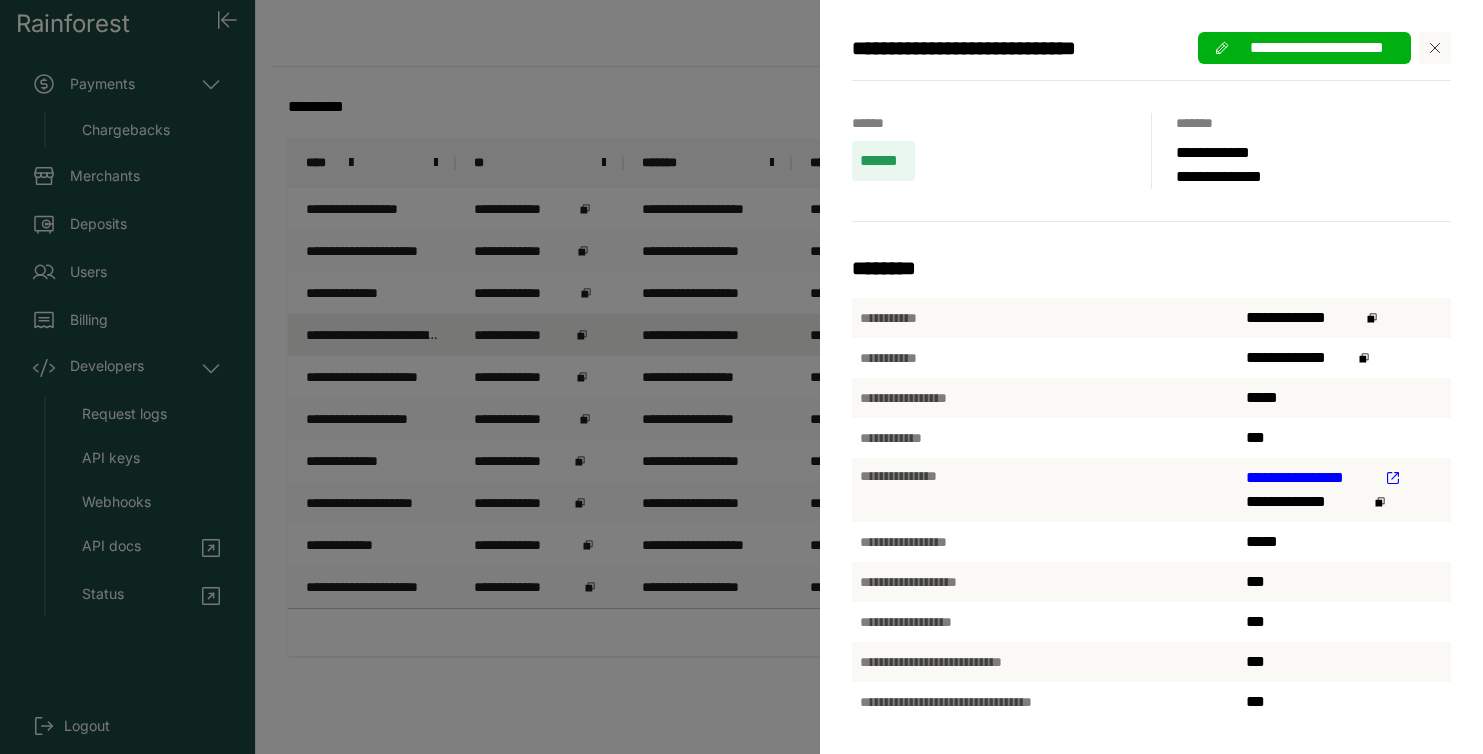 click on "**********" at bounding box center (741, 377) 